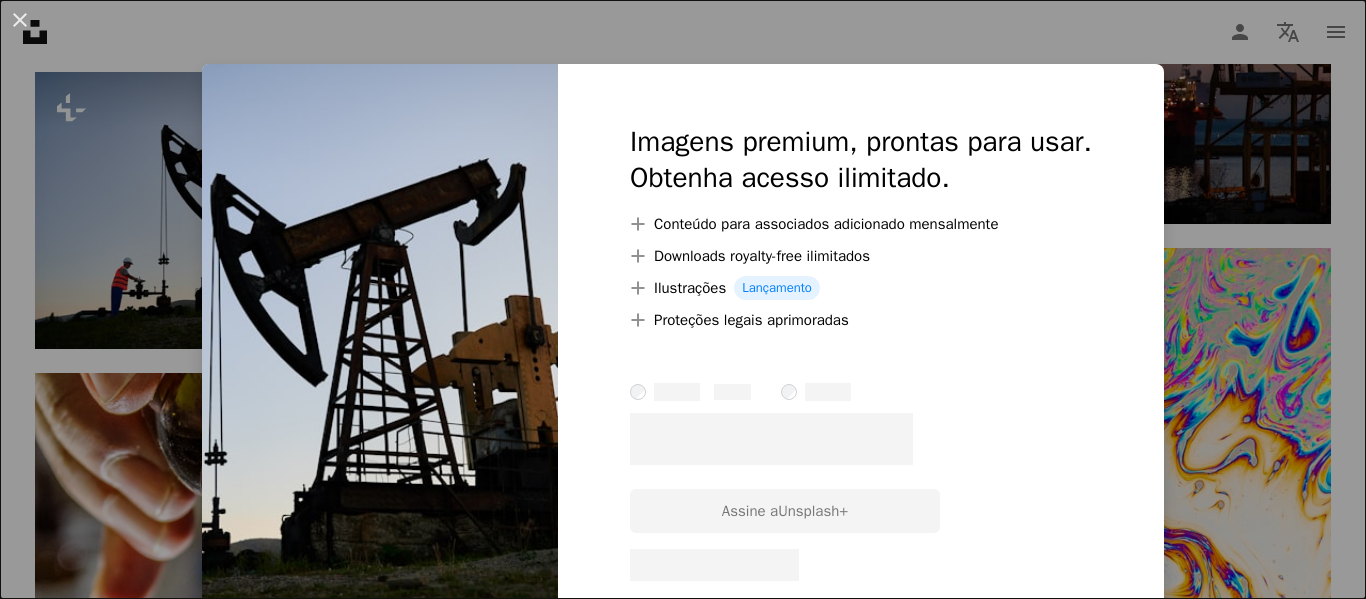 scroll, scrollTop: 1792, scrollLeft: 0, axis: vertical 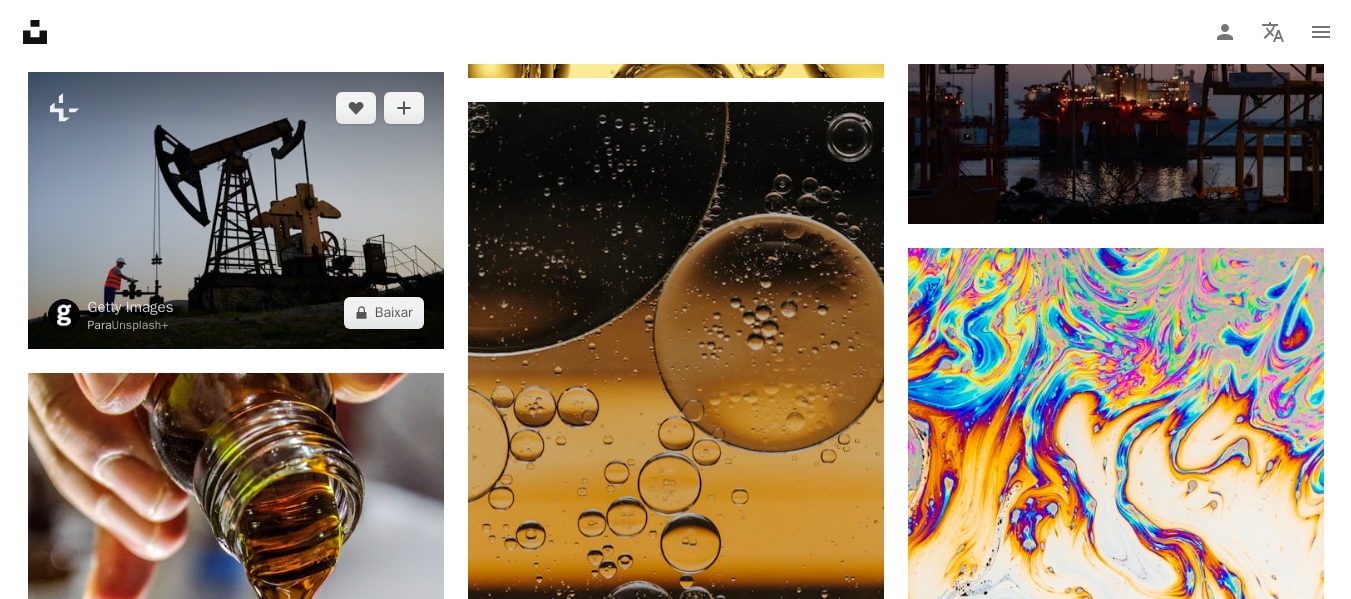 click at bounding box center (236, 210) 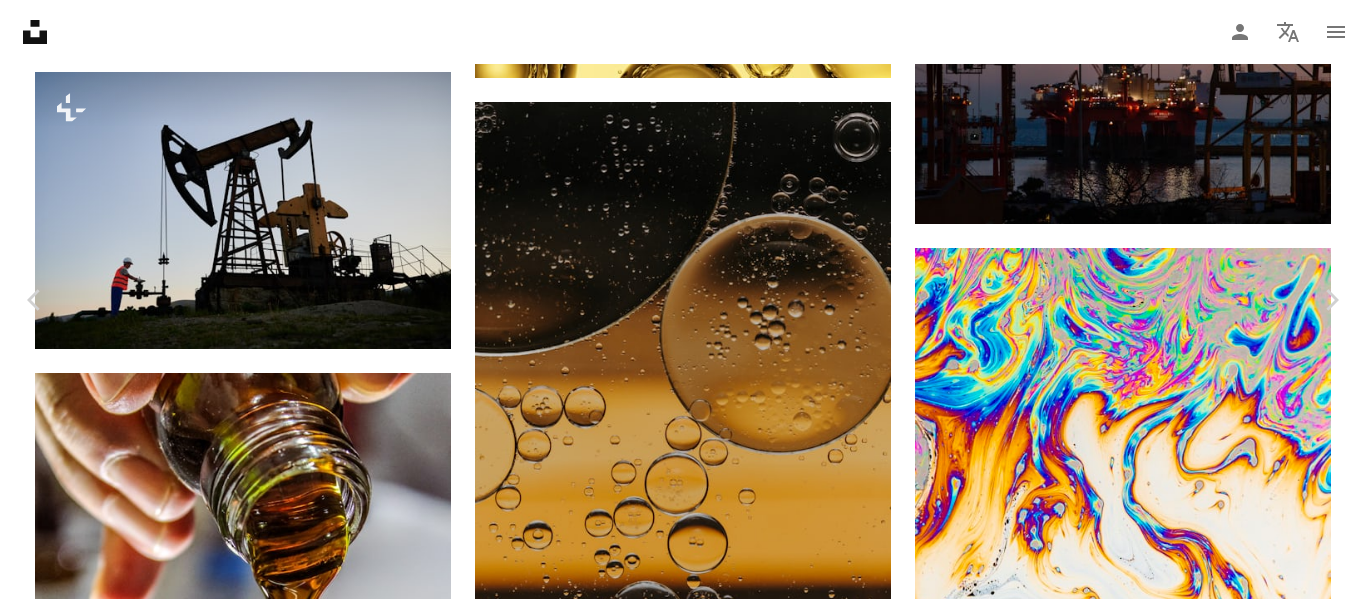 scroll, scrollTop: 84, scrollLeft: 0, axis: vertical 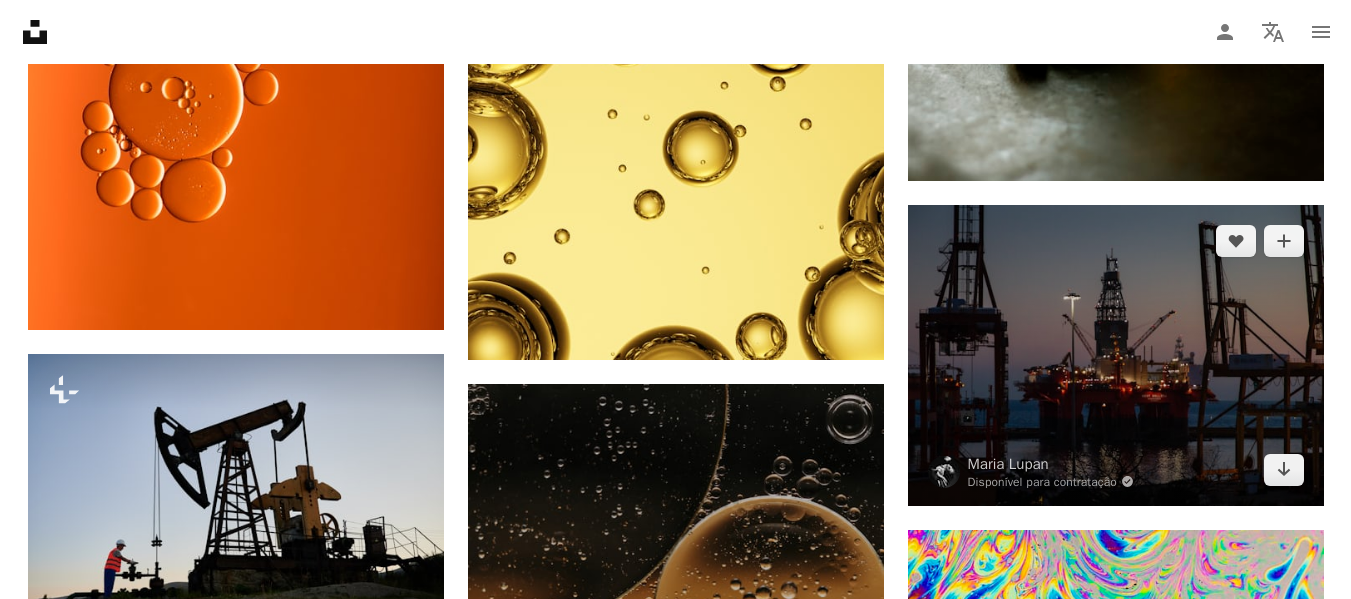 click at bounding box center (1116, 355) 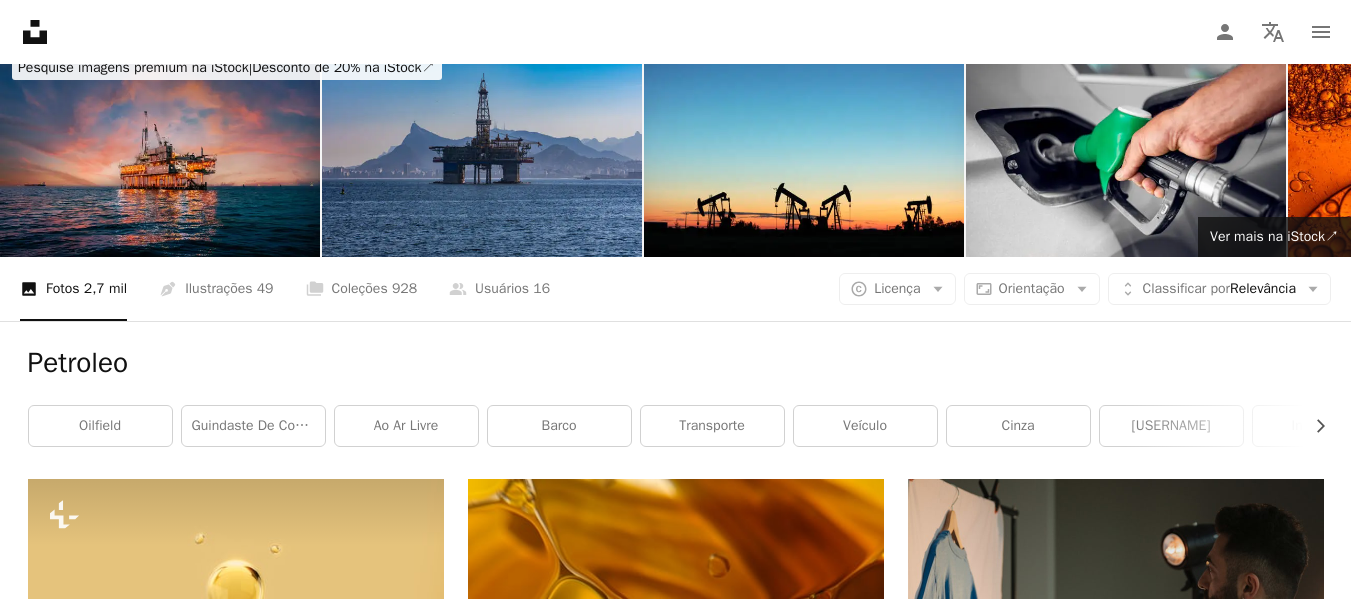 scroll, scrollTop: 0, scrollLeft: 0, axis: both 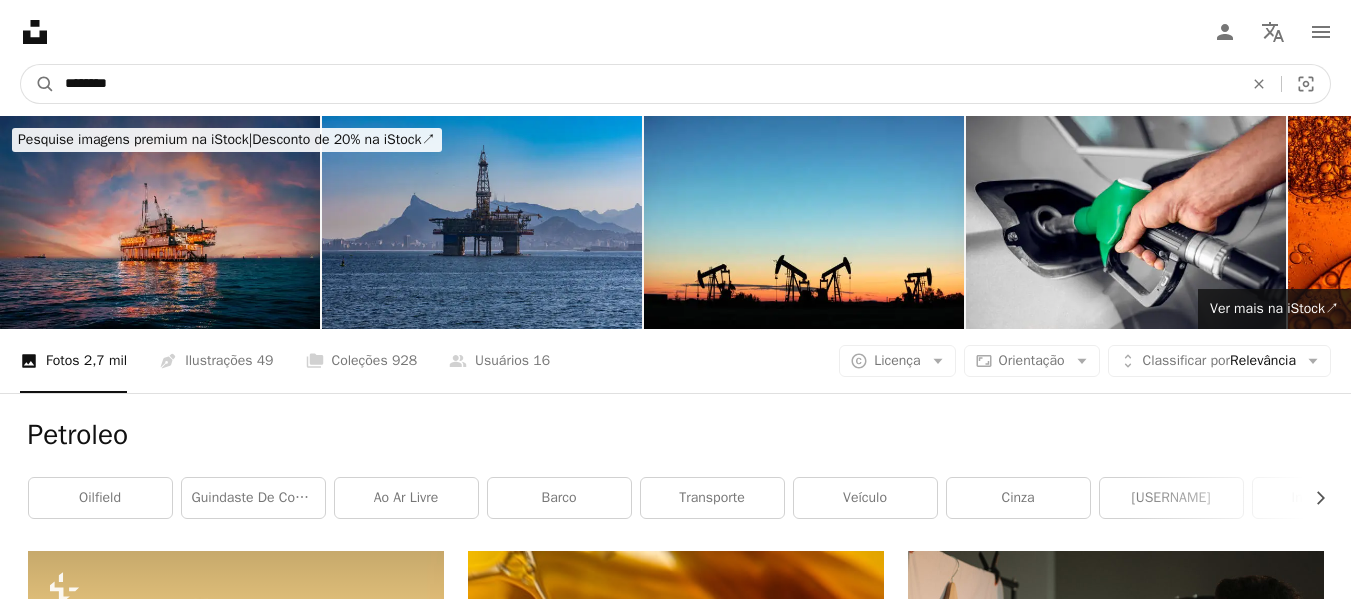 click on "********" at bounding box center [646, 84] 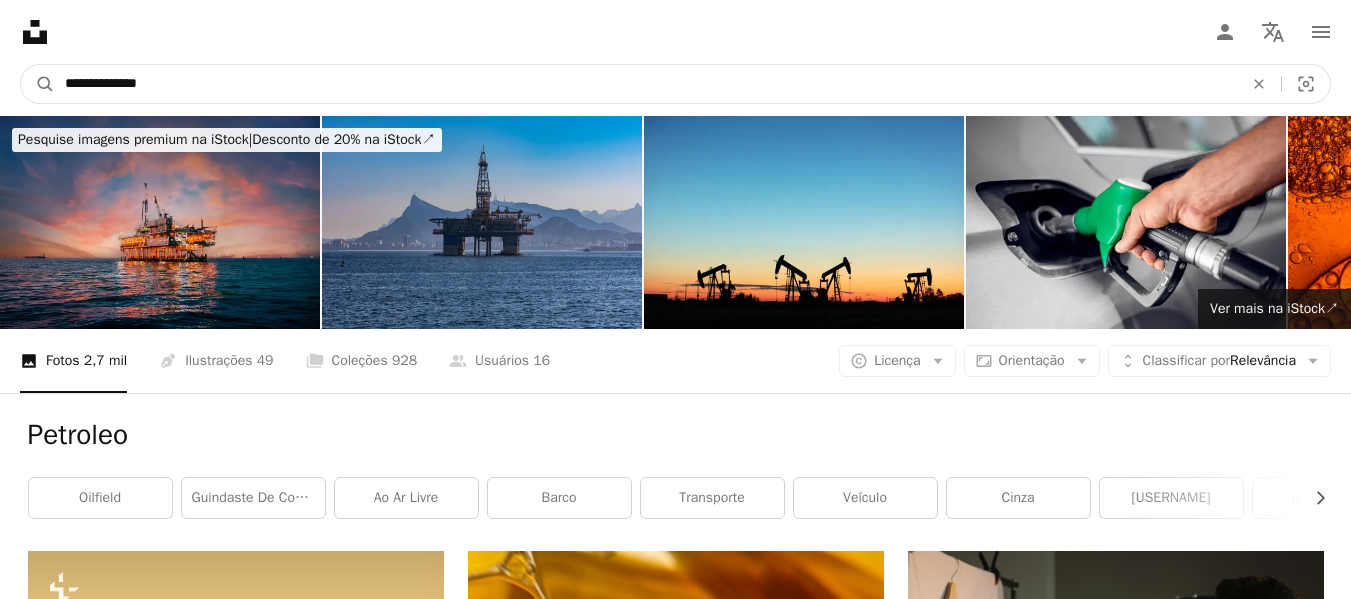 click on "**********" at bounding box center (646, 84) 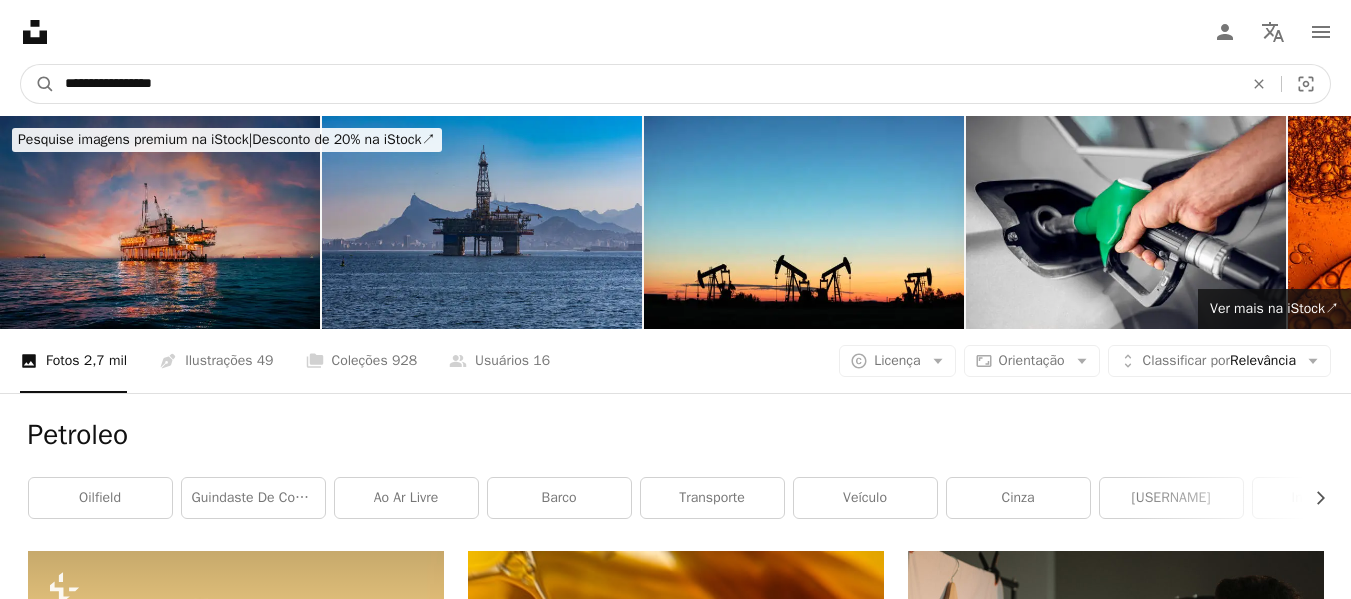 type on "**********" 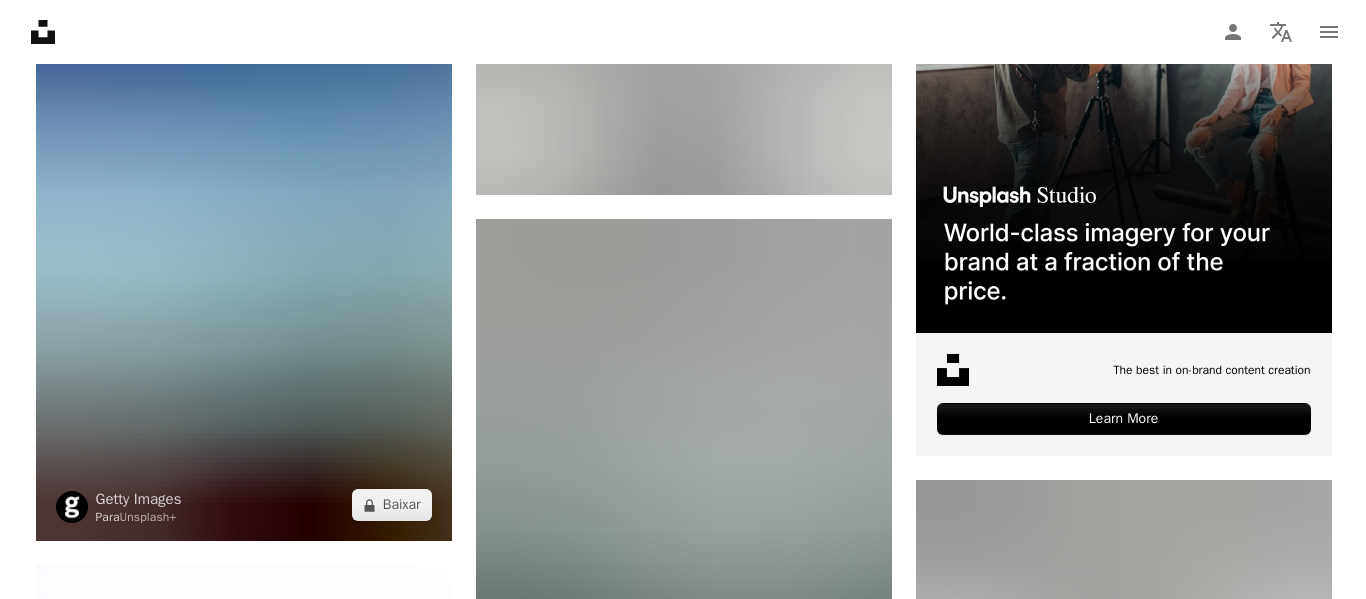 scroll, scrollTop: 635, scrollLeft: 0, axis: vertical 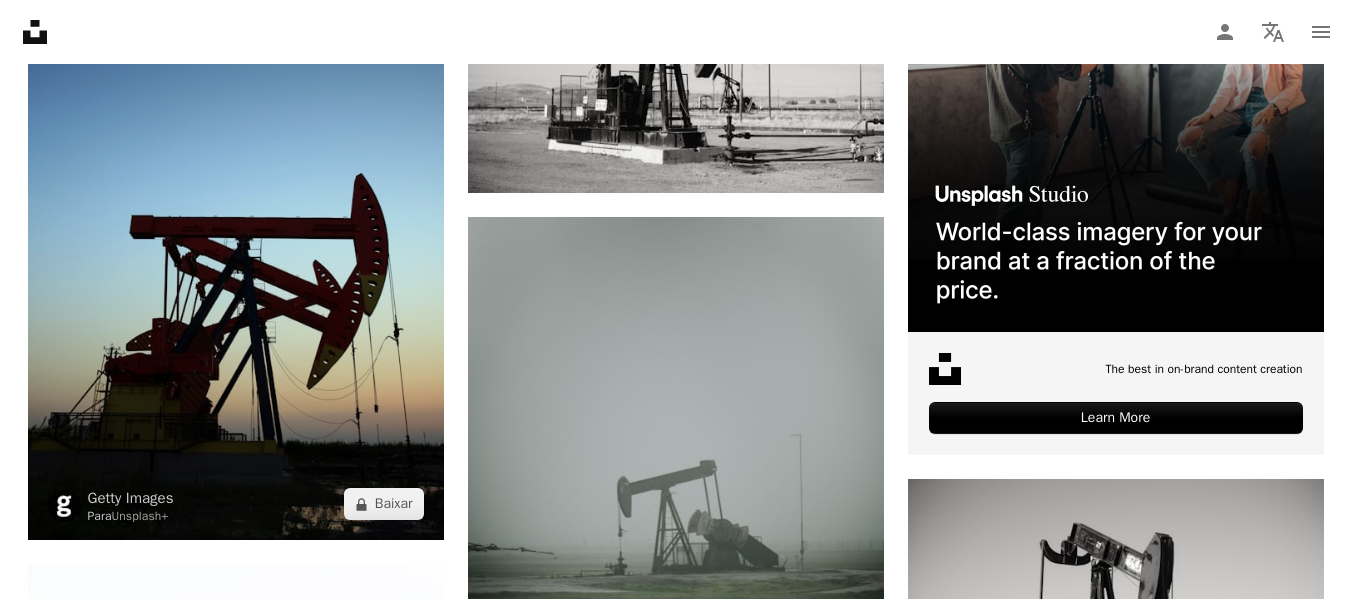 click at bounding box center (236, 228) 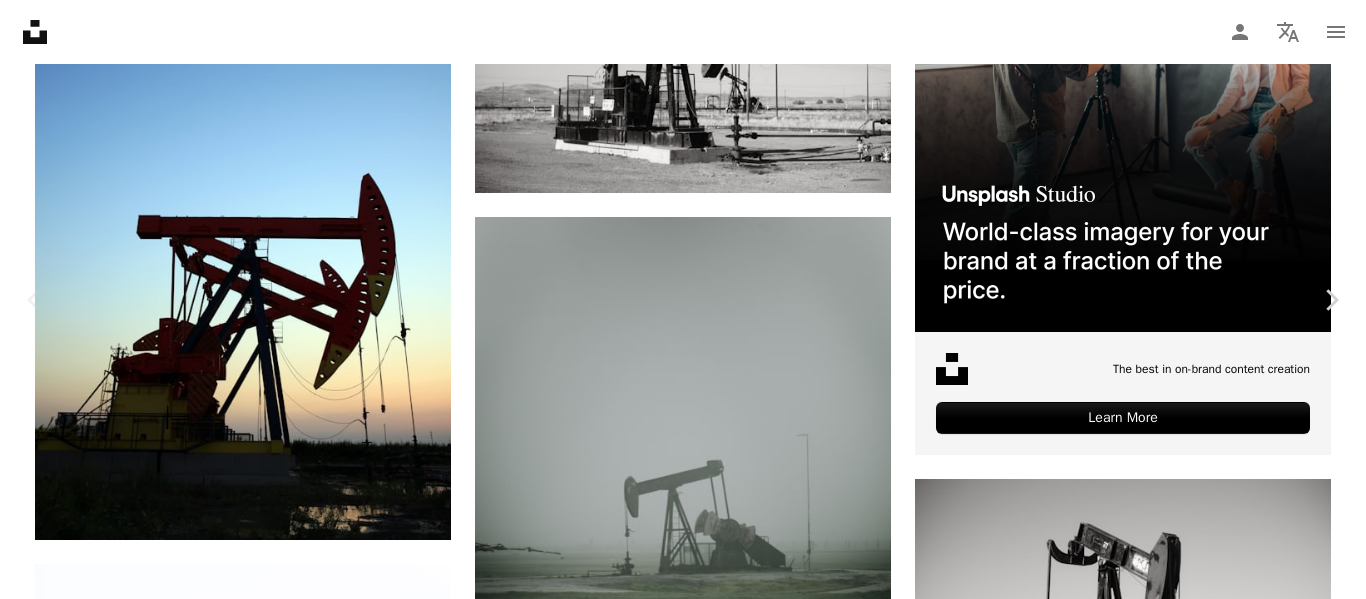 scroll, scrollTop: 71, scrollLeft: 0, axis: vertical 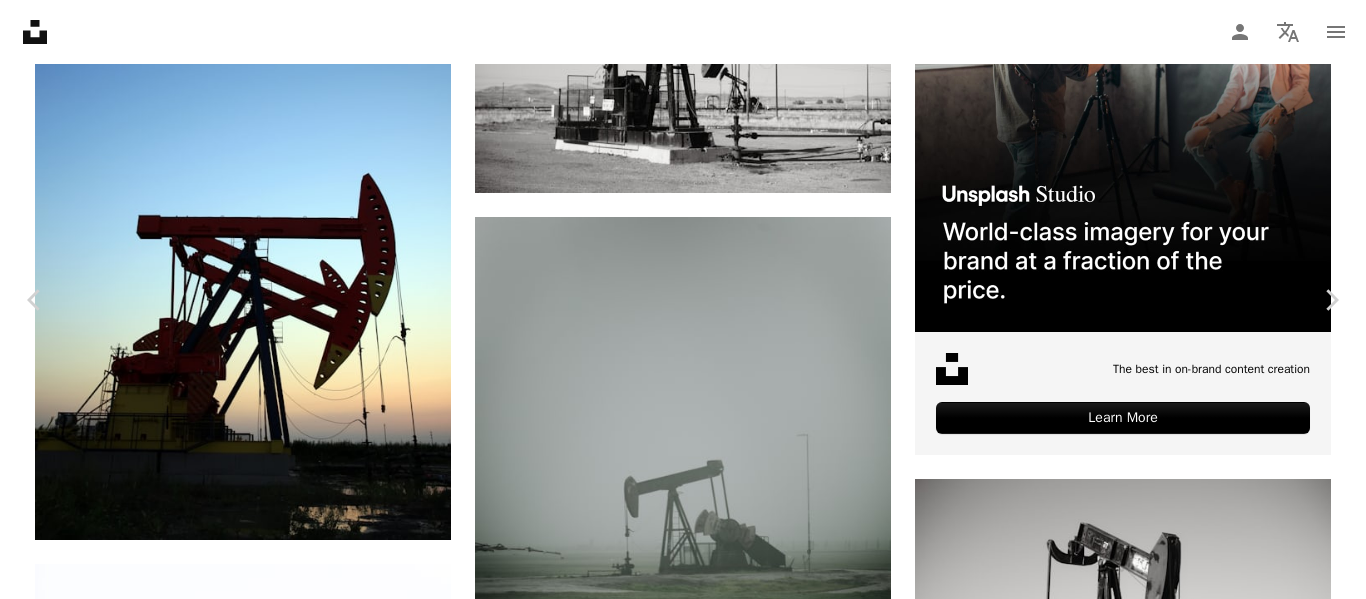 click at bounding box center (676, 4120) 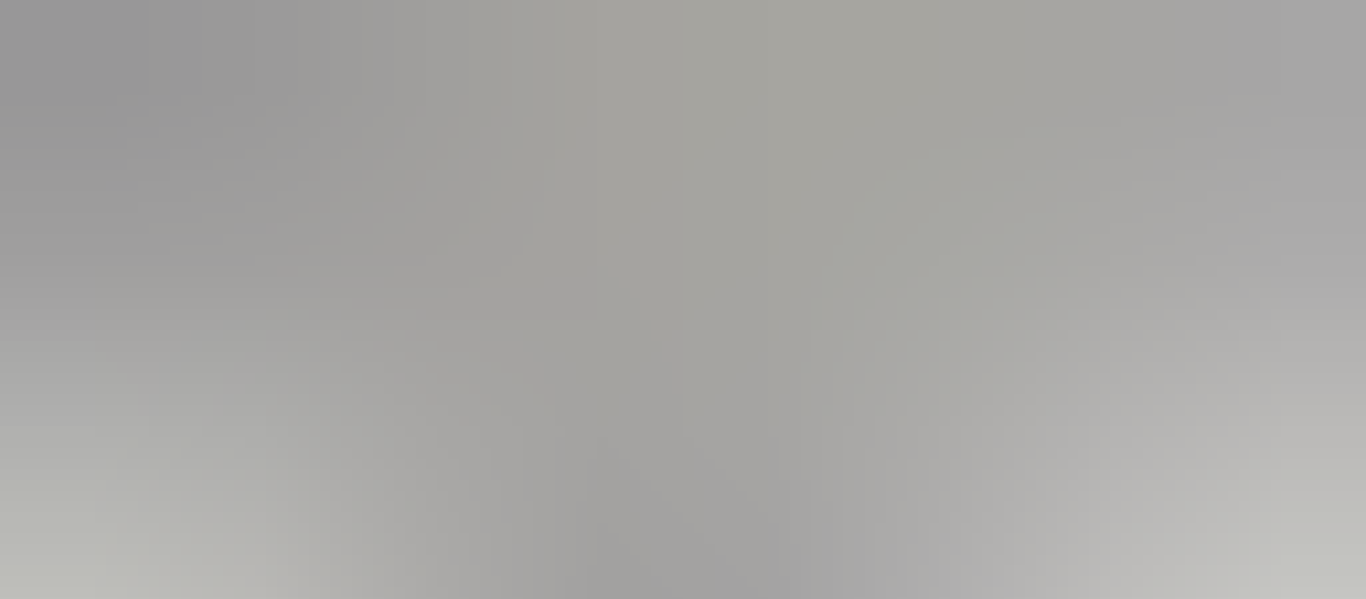 scroll, scrollTop: 146, scrollLeft: 0, axis: vertical 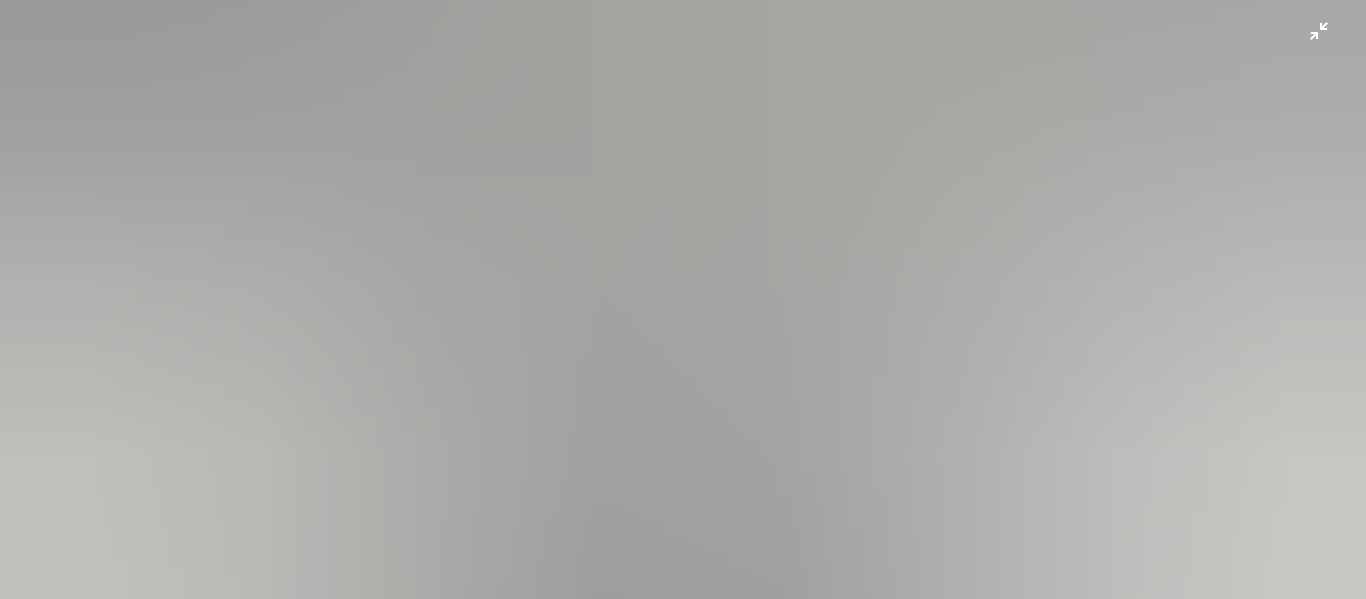 click at bounding box center (683, 309) 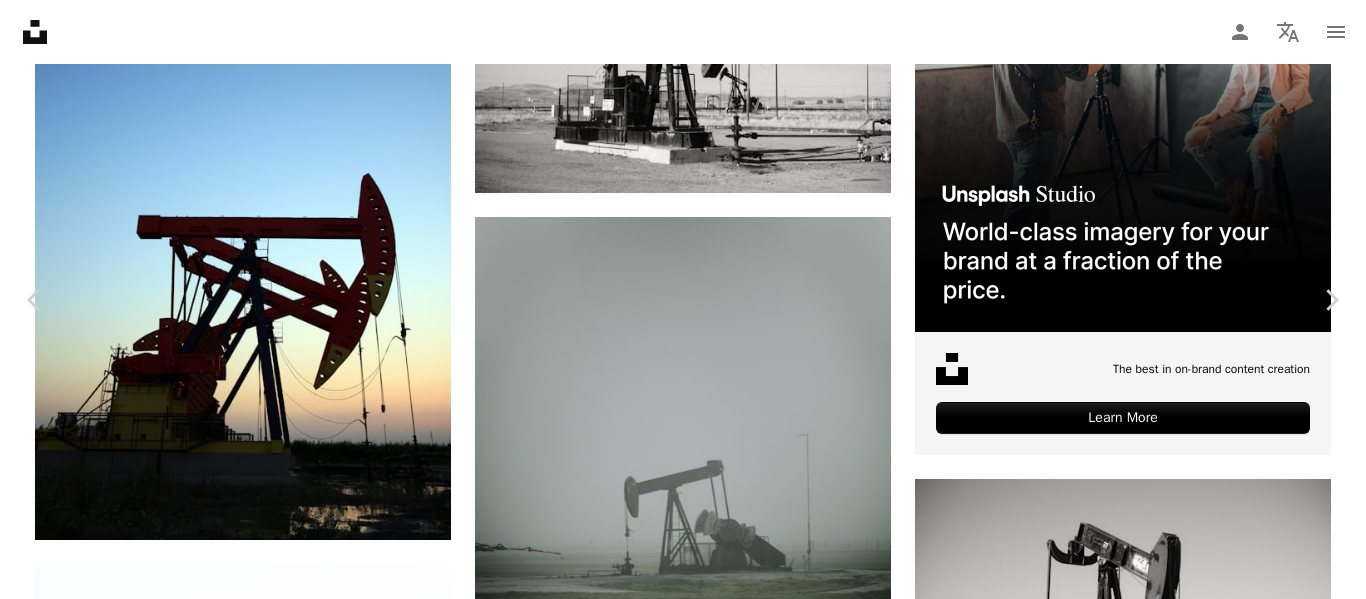 scroll, scrollTop: 0, scrollLeft: 0, axis: both 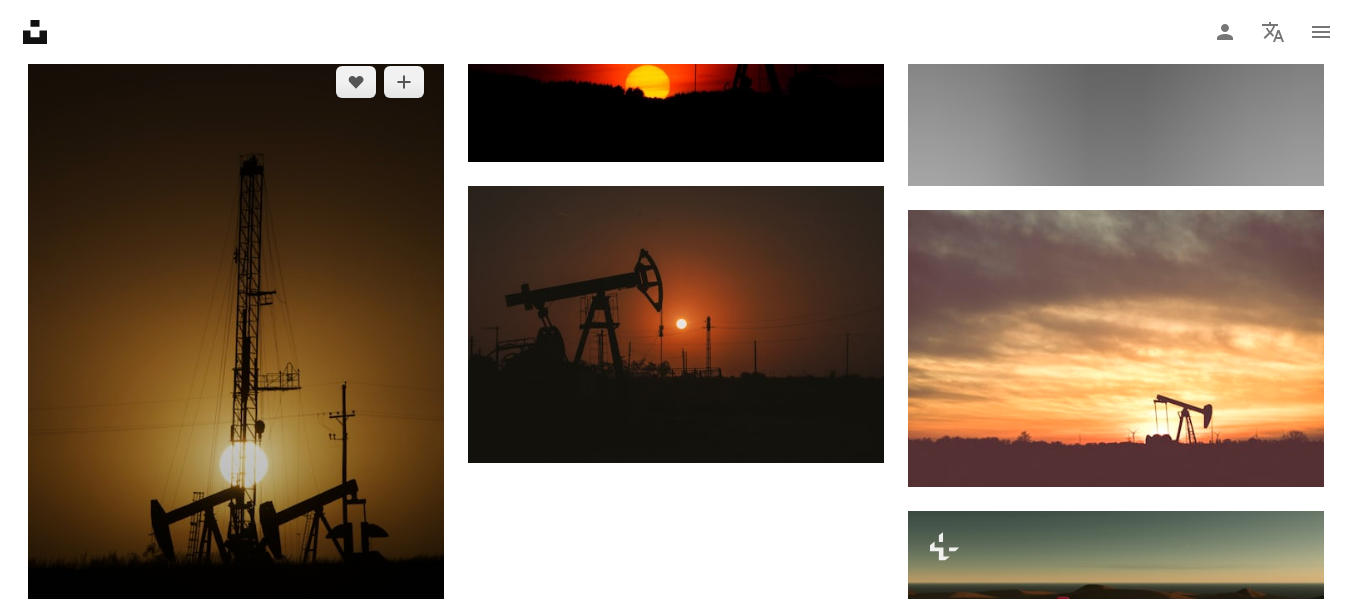 click at bounding box center [236, 358] 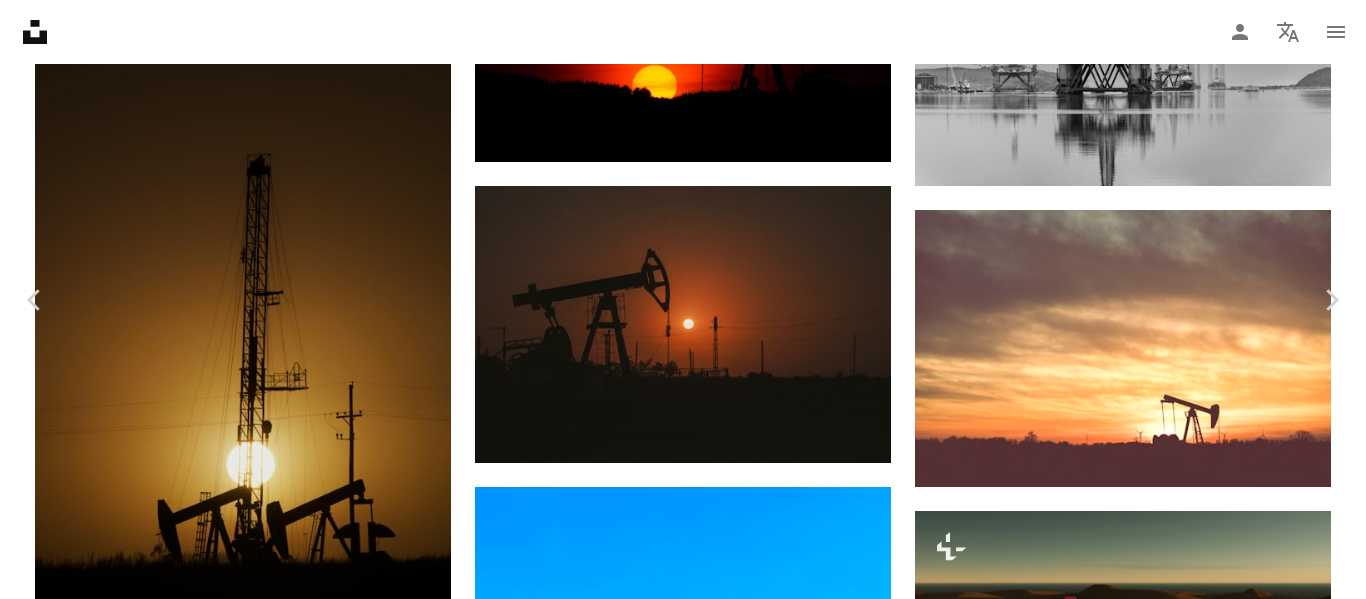 scroll, scrollTop: 90, scrollLeft: 0, axis: vertical 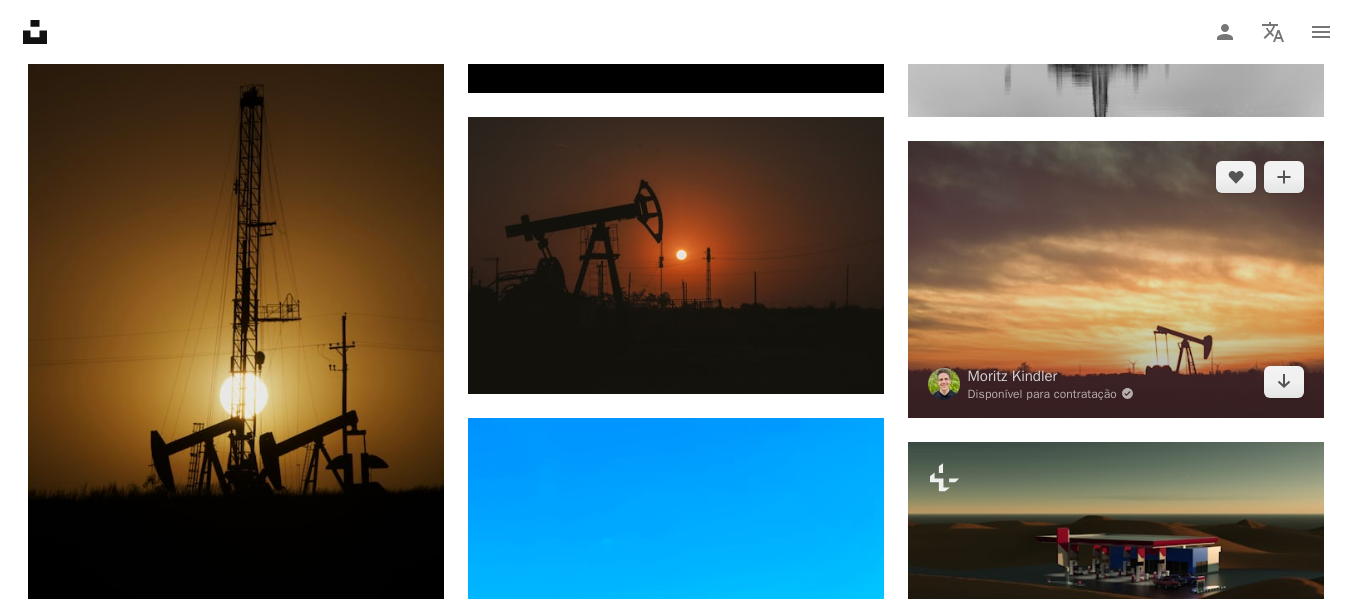 click at bounding box center (1116, 279) 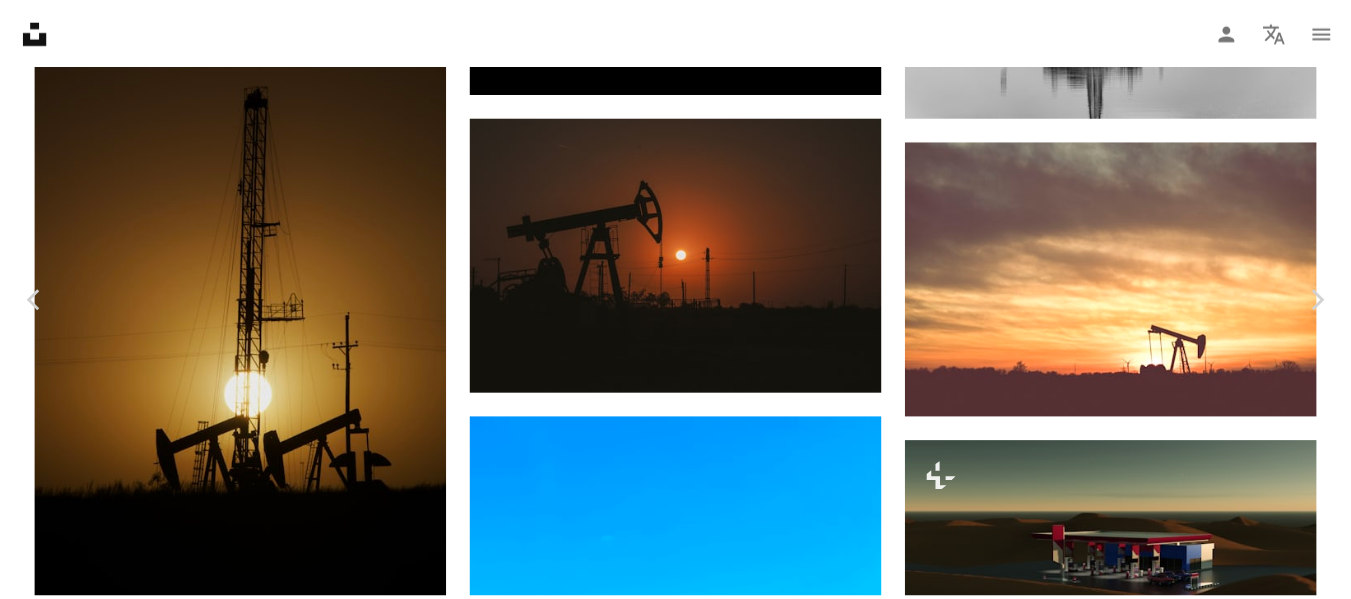 scroll, scrollTop: 0, scrollLeft: 0, axis: both 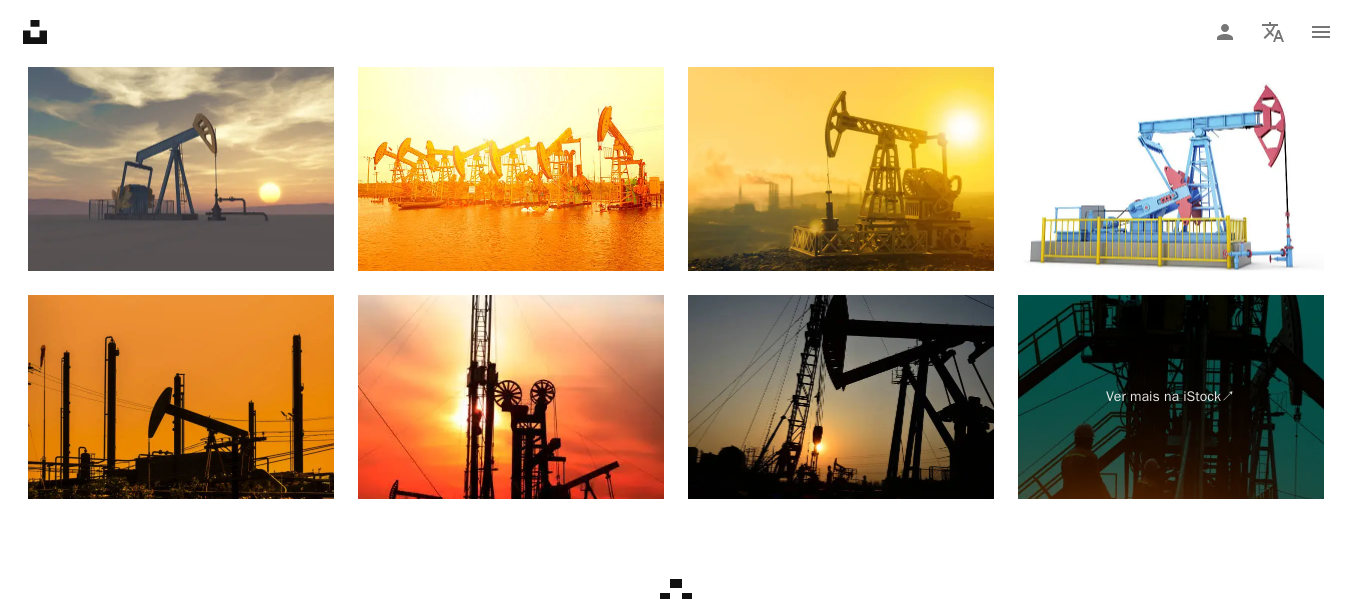 click at bounding box center (181, 397) 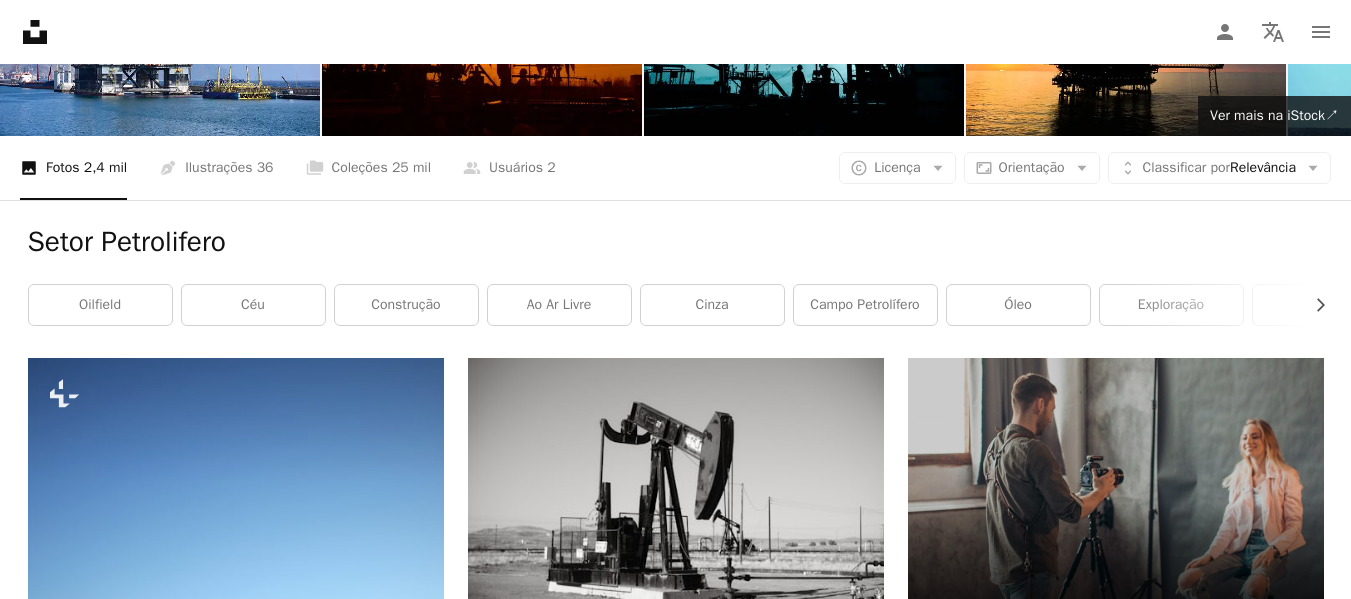 scroll, scrollTop: 0, scrollLeft: 0, axis: both 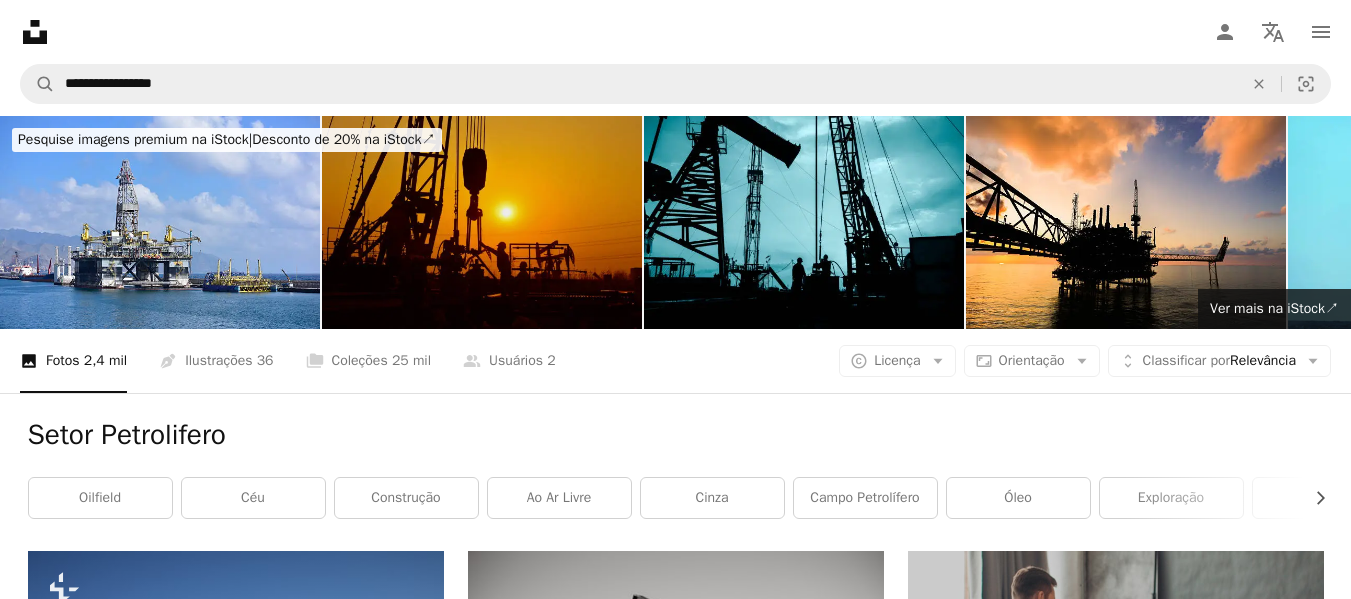 click at bounding box center (482, 222) 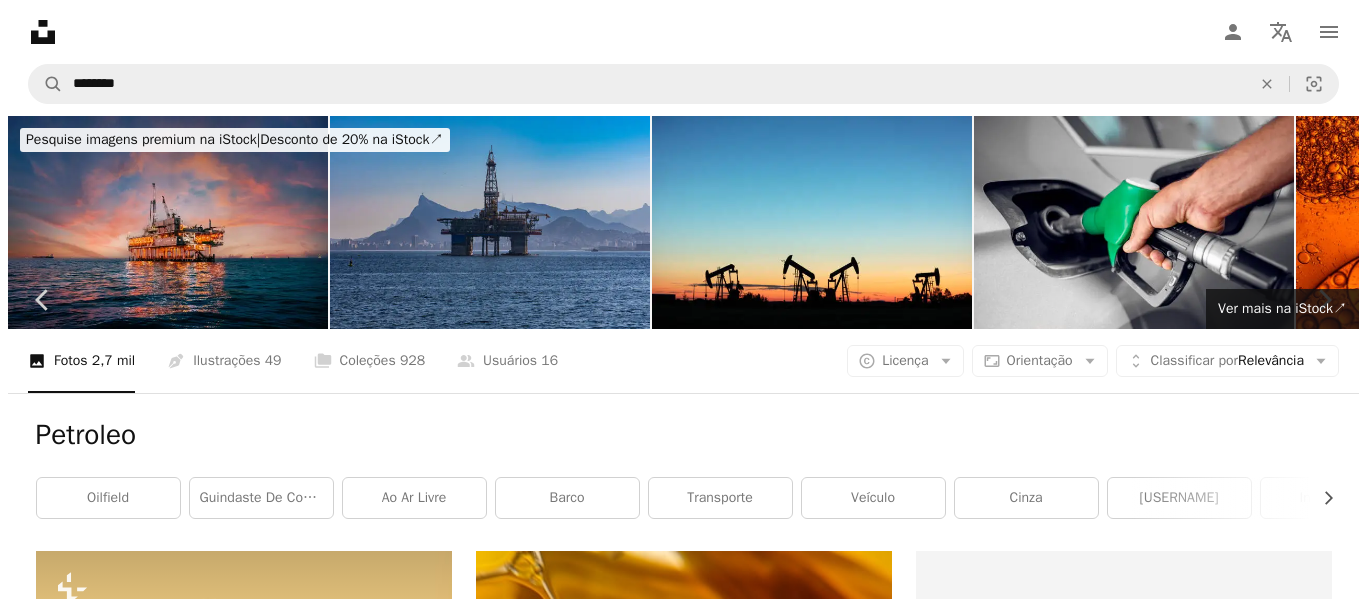 scroll, scrollTop: 1510, scrollLeft: 0, axis: vertical 